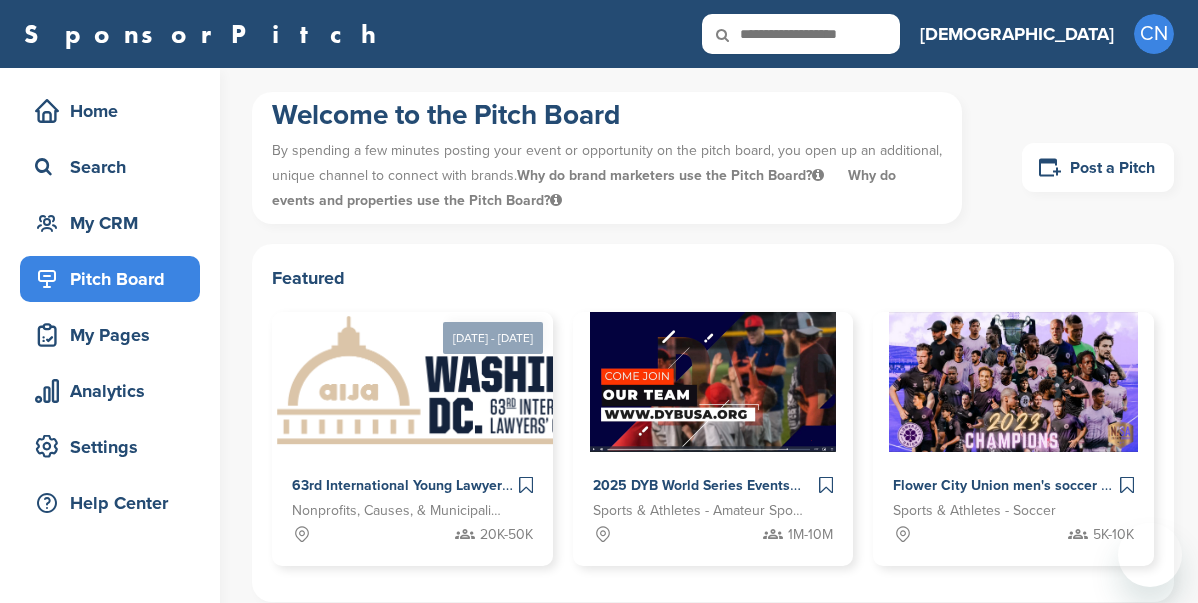 scroll, scrollTop: 0, scrollLeft: 0, axis: both 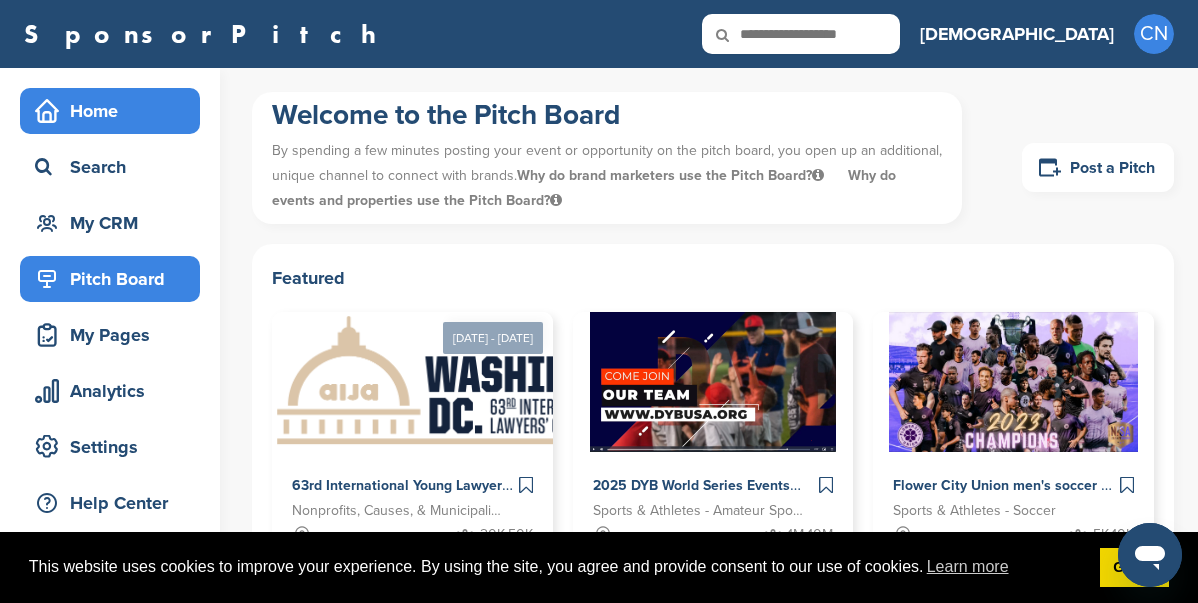 click on "Home" at bounding box center (115, 111) 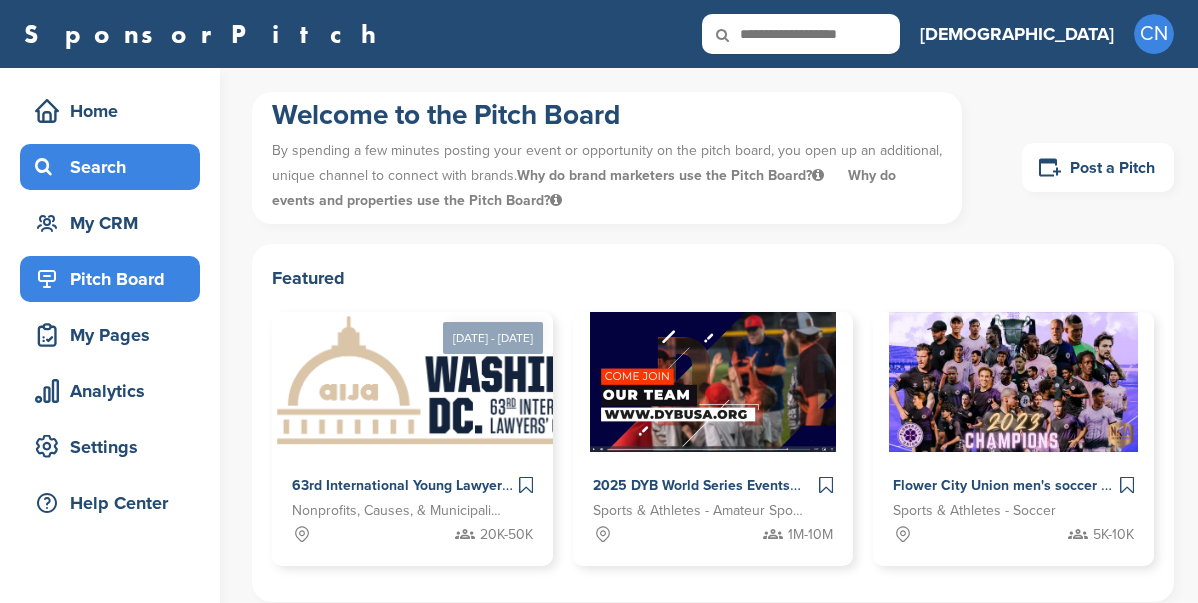 scroll, scrollTop: 0, scrollLeft: 0, axis: both 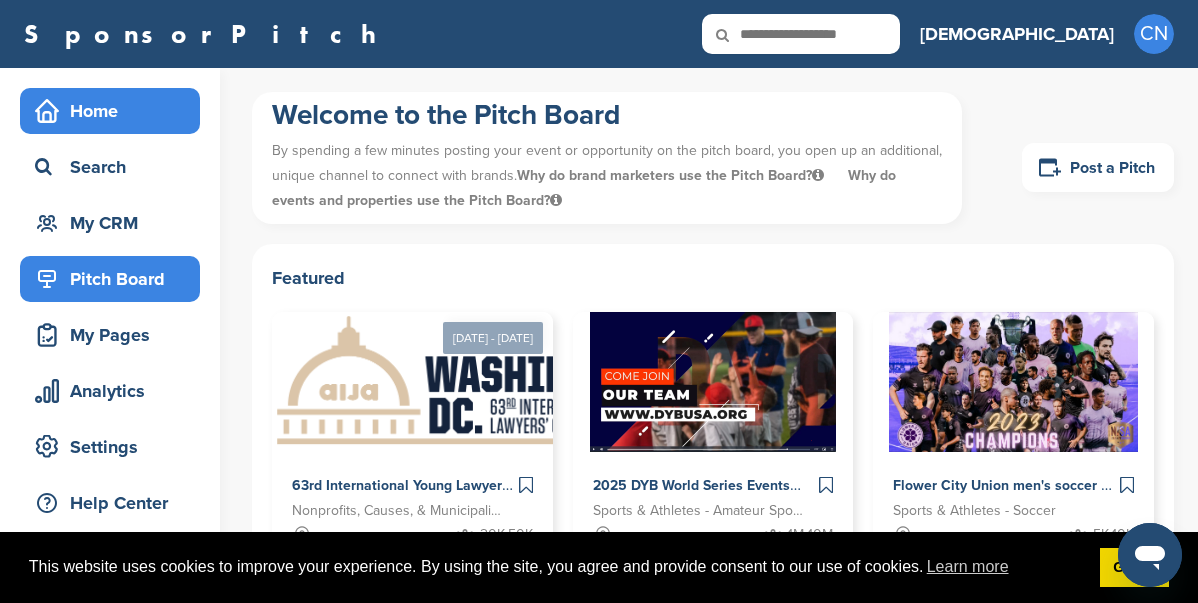 click on "Home" at bounding box center (115, 111) 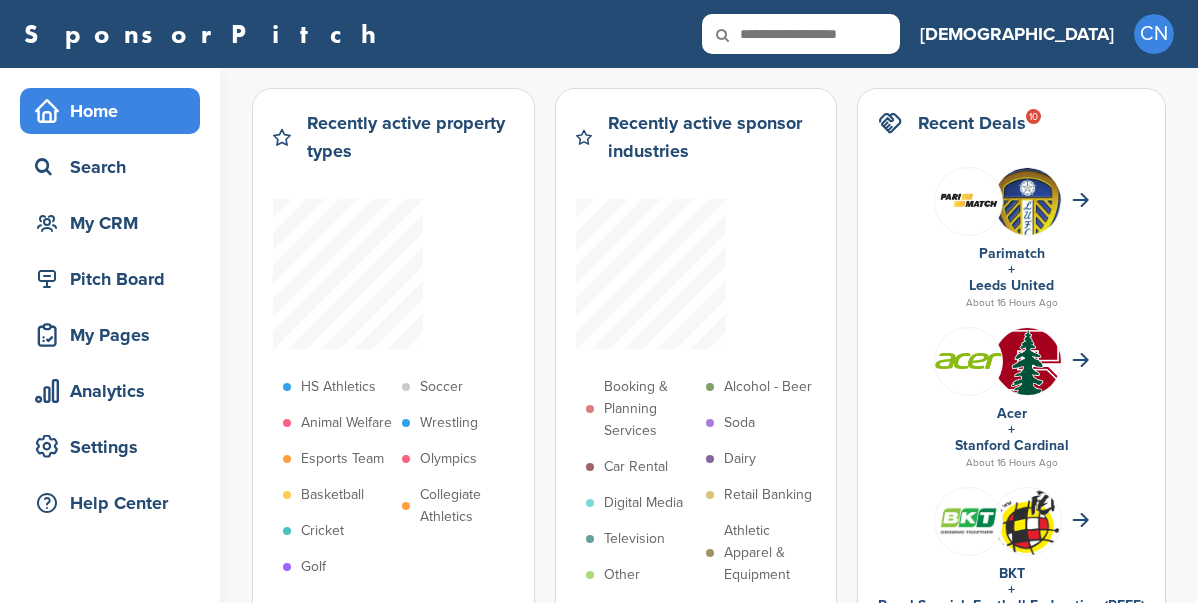 scroll, scrollTop: 0, scrollLeft: 0, axis: both 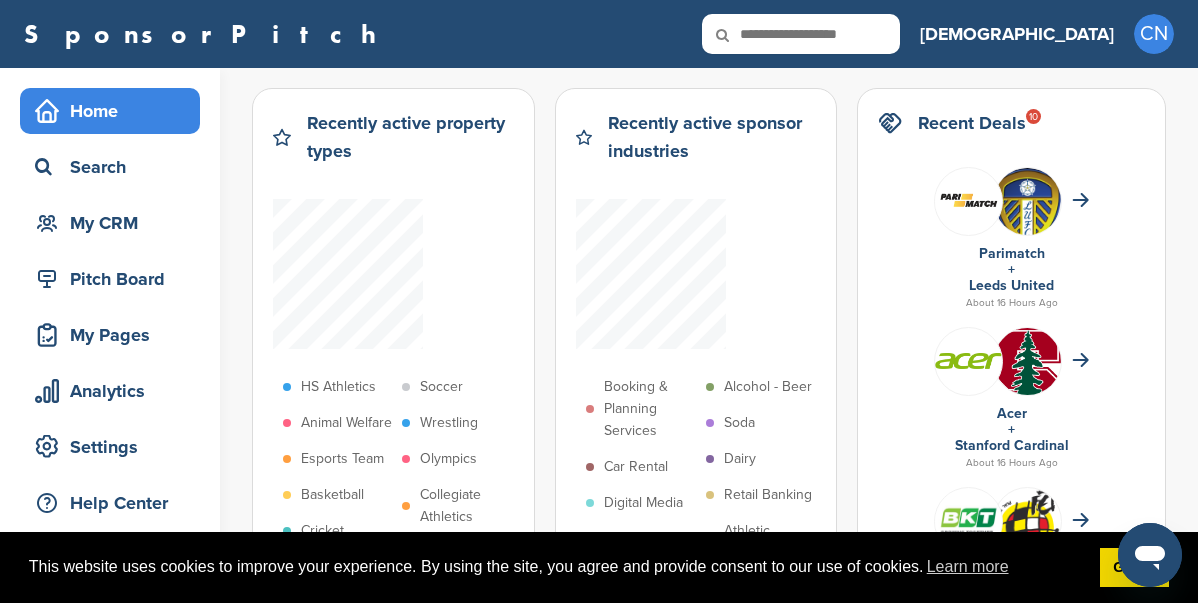 click on "Home" at bounding box center (115, 111) 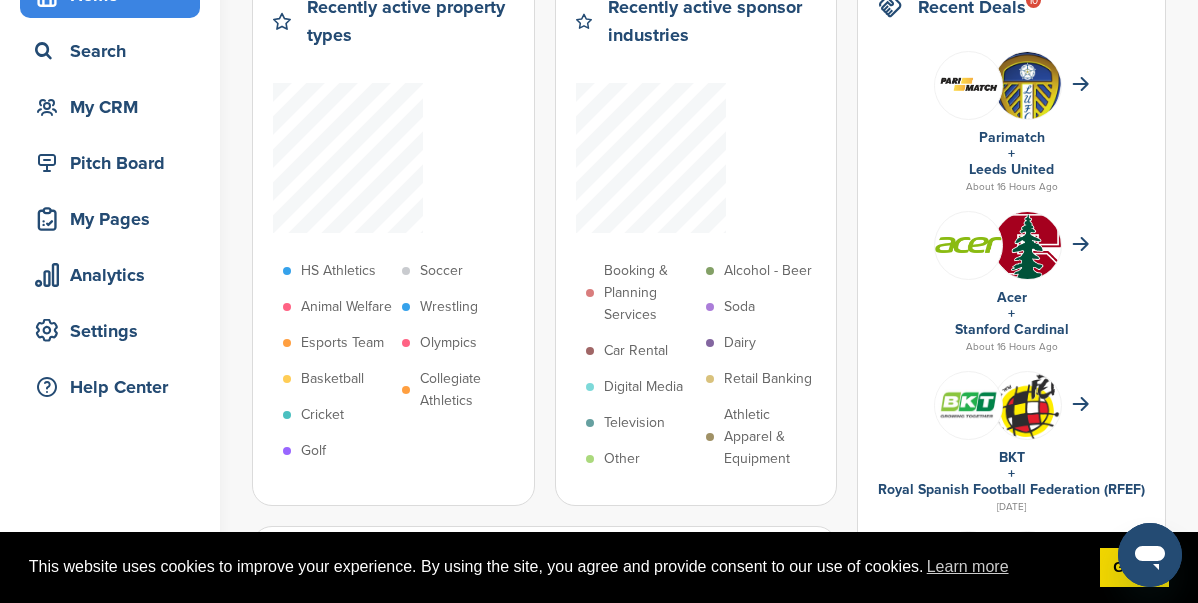 scroll, scrollTop: 118, scrollLeft: 0, axis: vertical 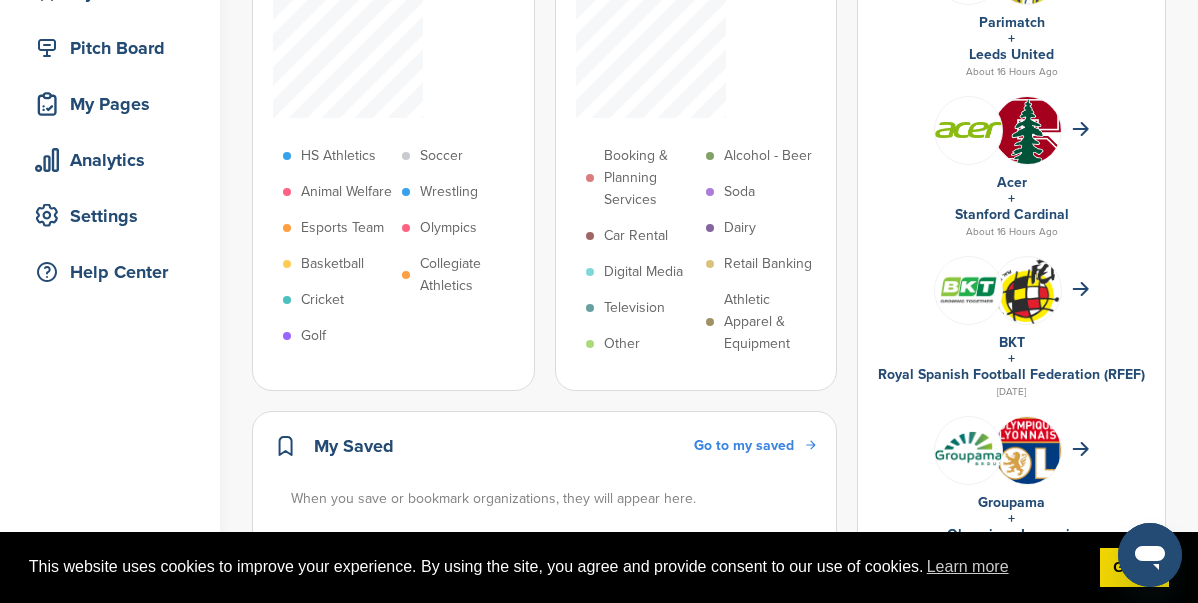 click on "Royal Spanish Football Federation (RFEF)" at bounding box center [1011, 374] 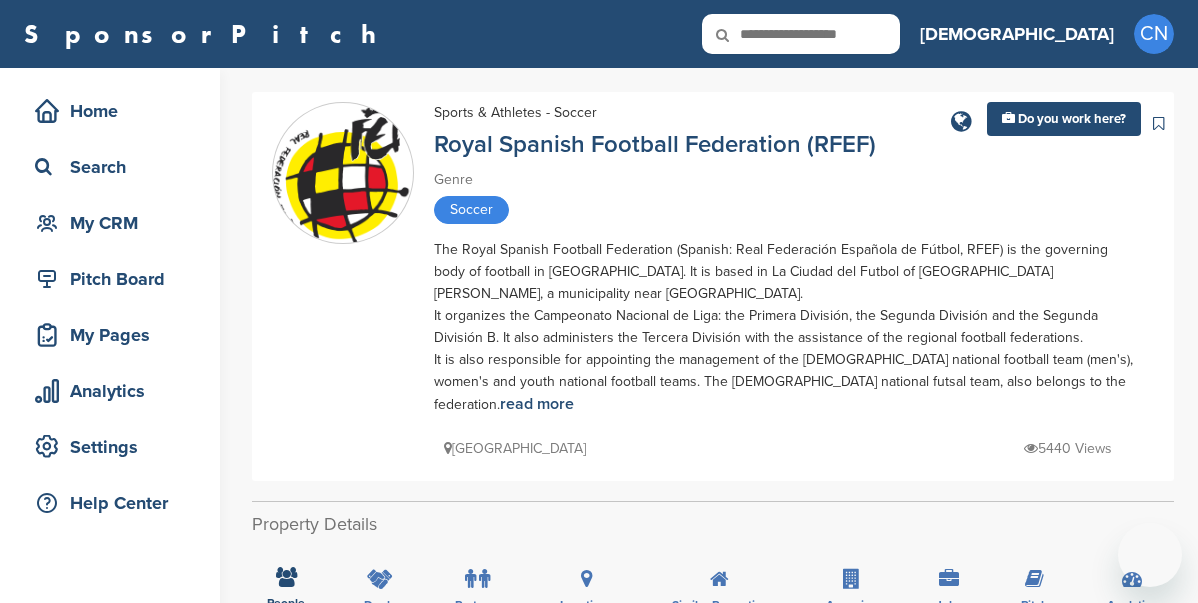 scroll, scrollTop: 0, scrollLeft: 0, axis: both 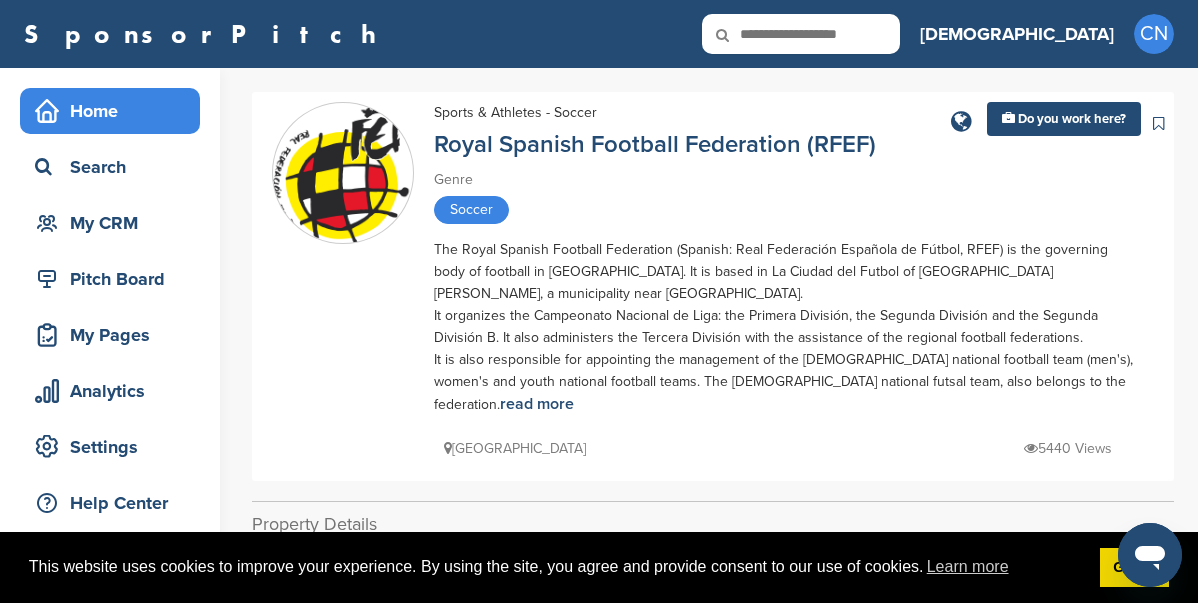 click on "Home" at bounding box center [115, 111] 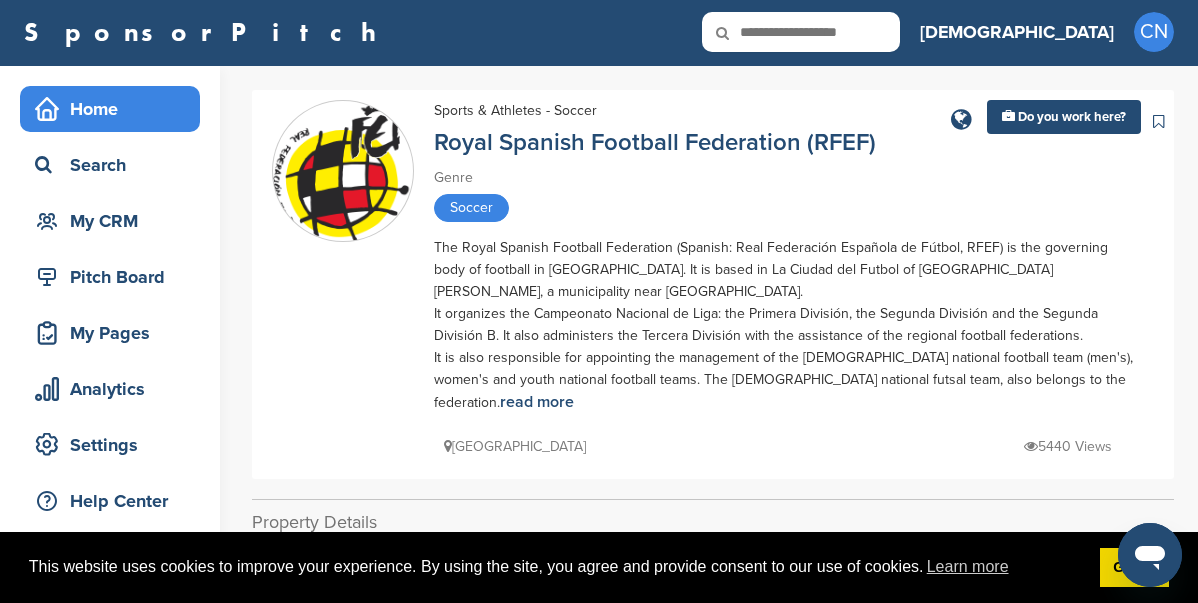 click on "Home" at bounding box center (115, 109) 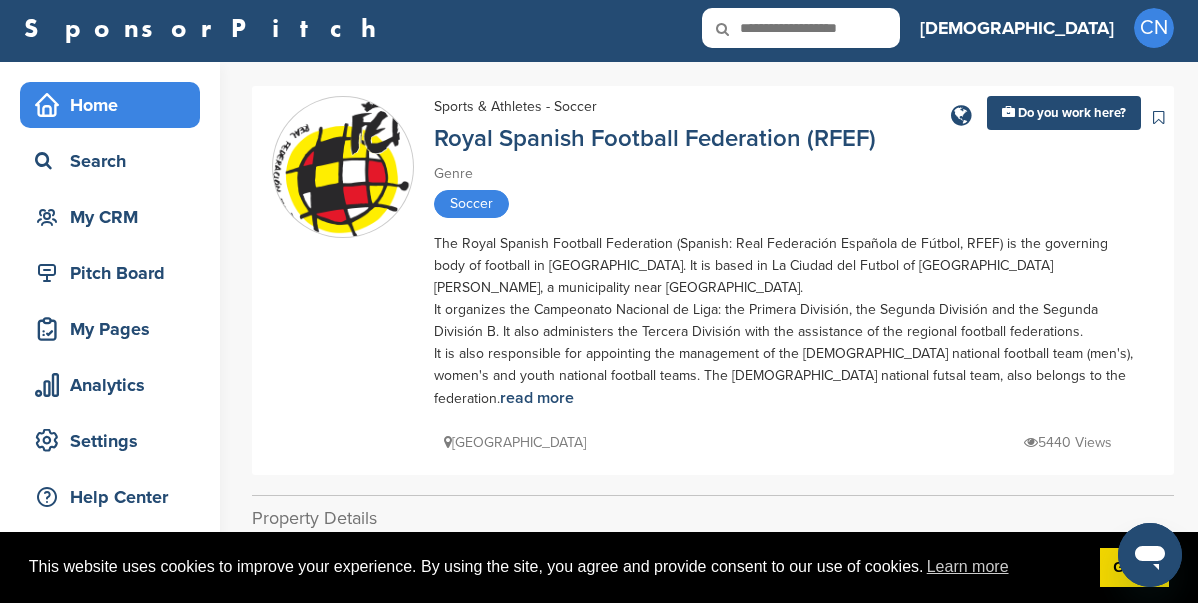 click on "Home" at bounding box center [115, 105] 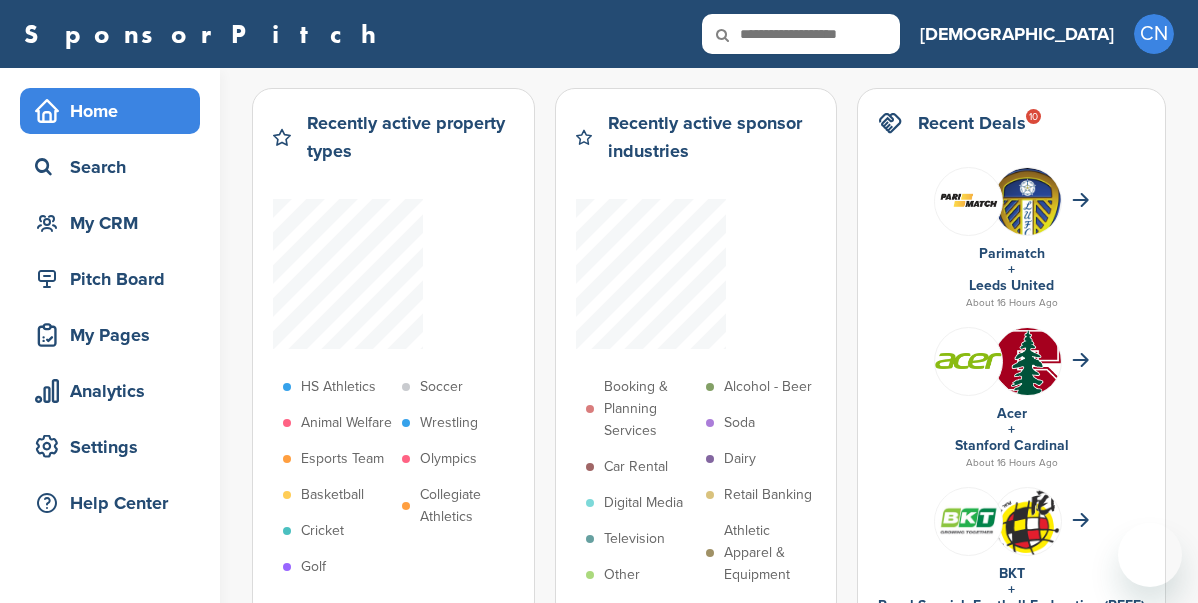 scroll, scrollTop: 0, scrollLeft: 0, axis: both 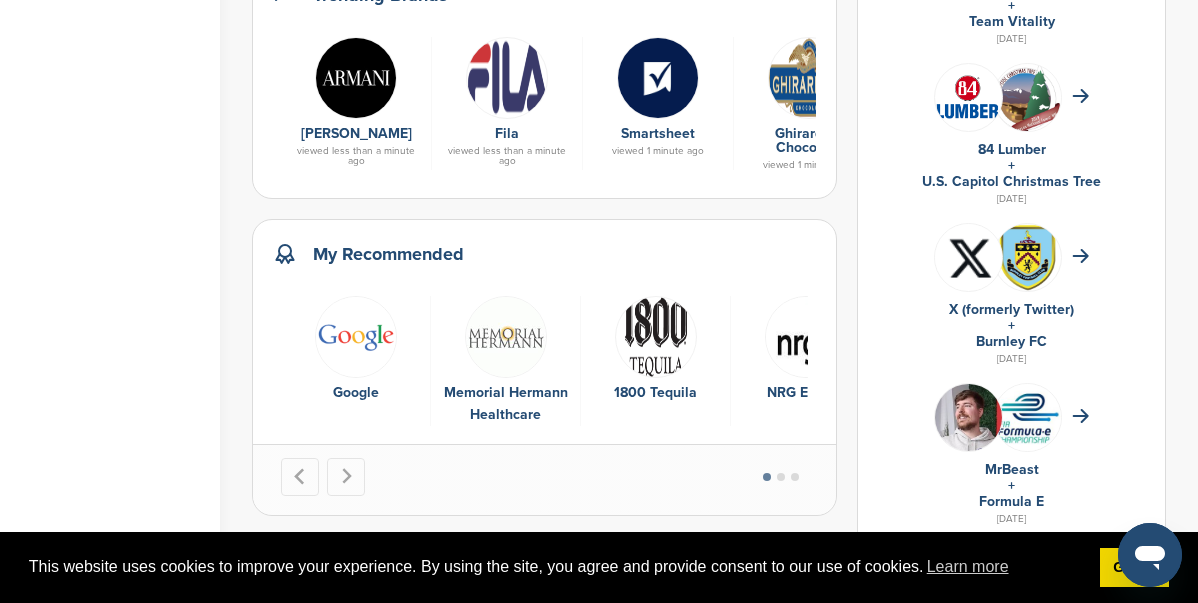 click on "Burnley FC" at bounding box center [1011, 341] 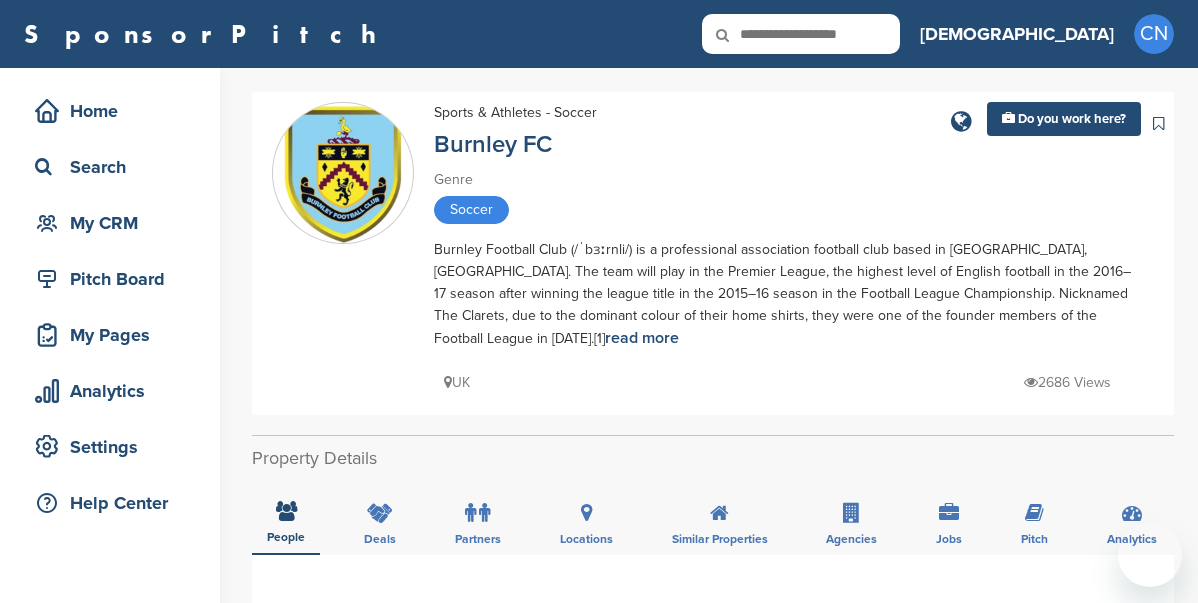 scroll, scrollTop: 0, scrollLeft: 0, axis: both 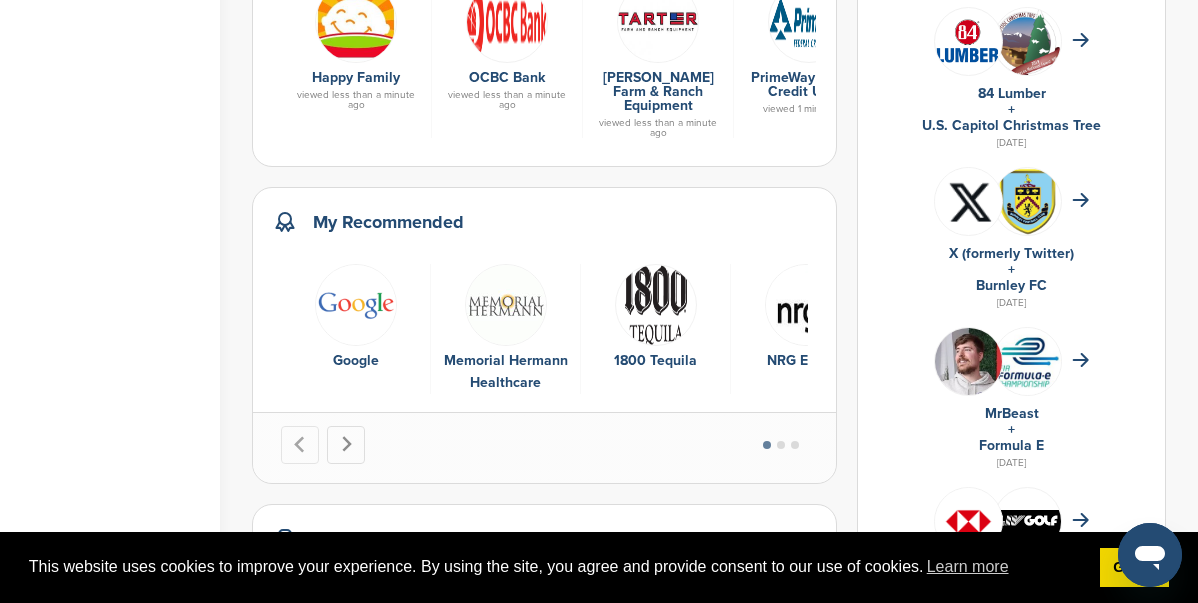 click 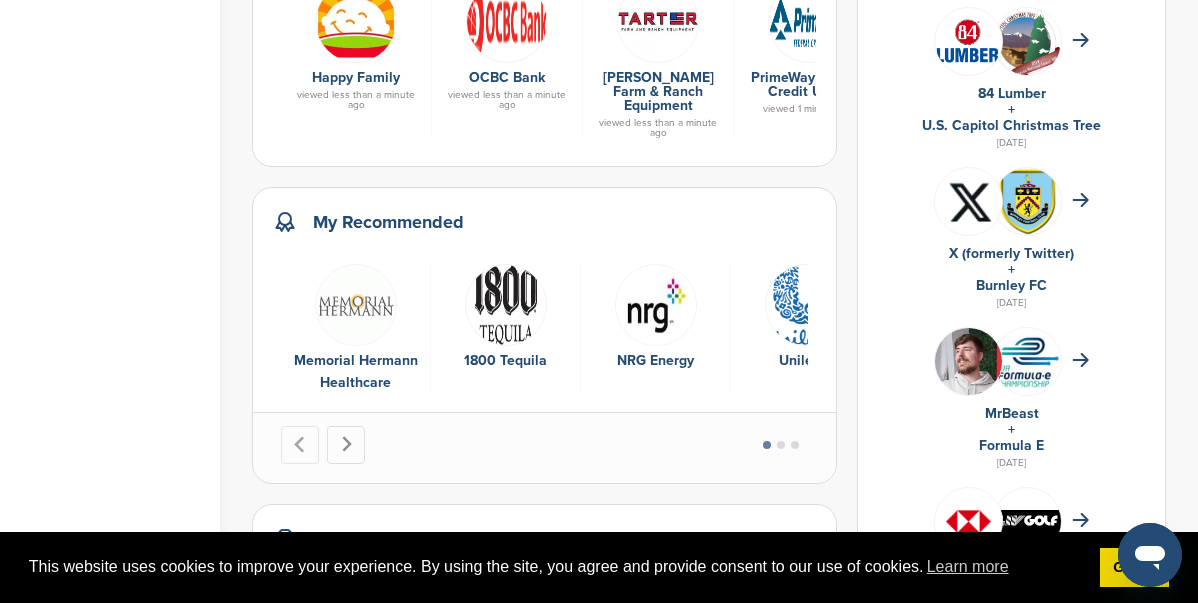 click 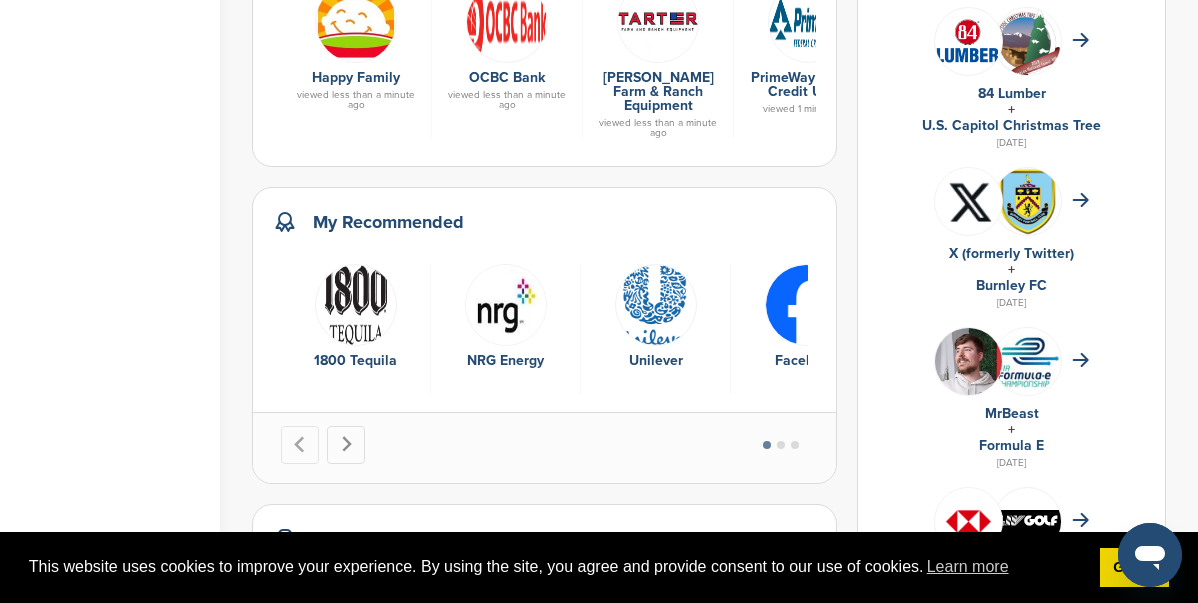 click 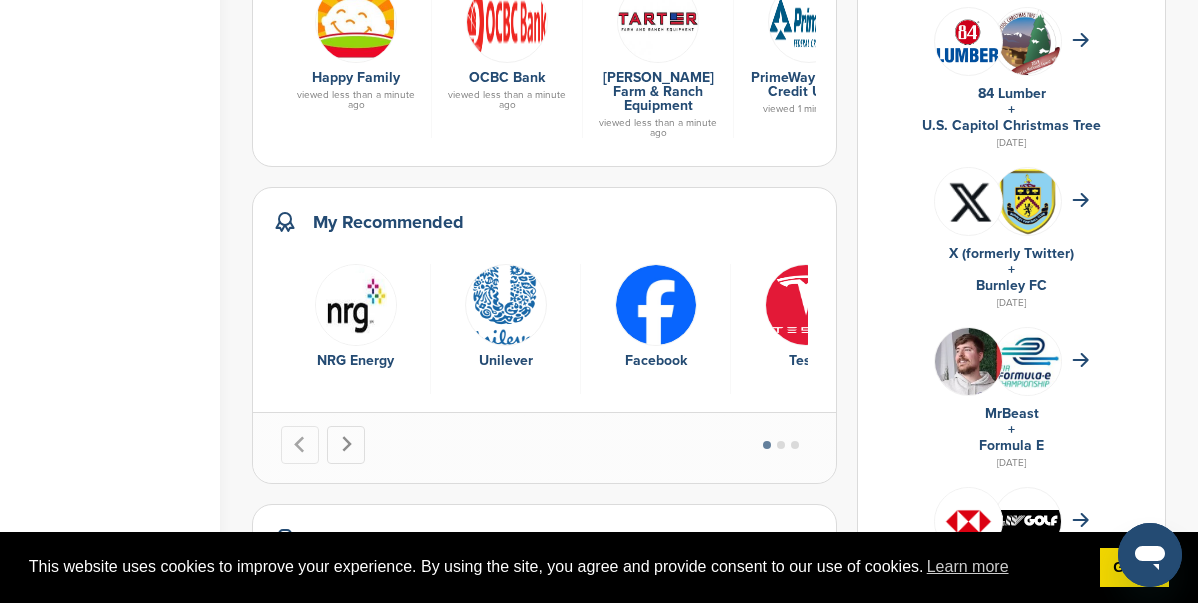 click 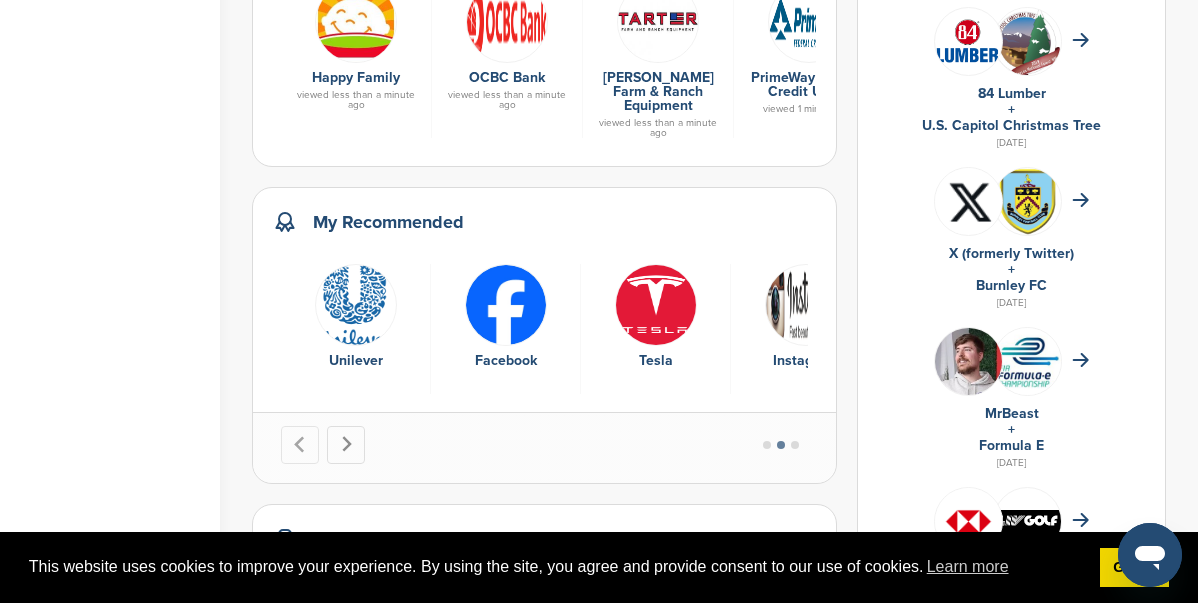 click 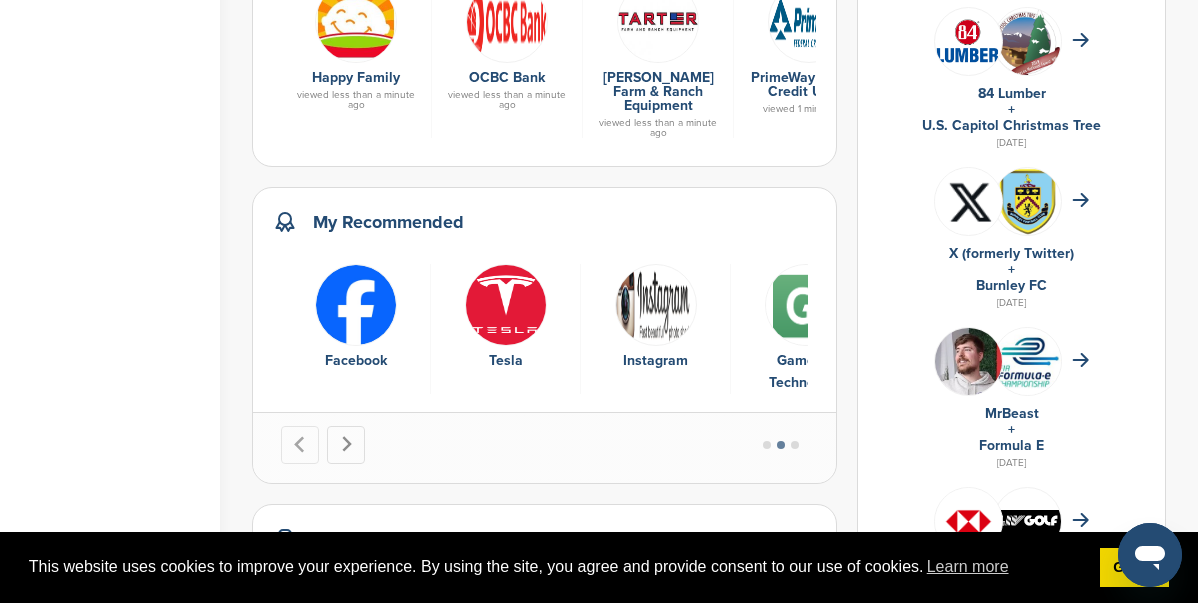 click 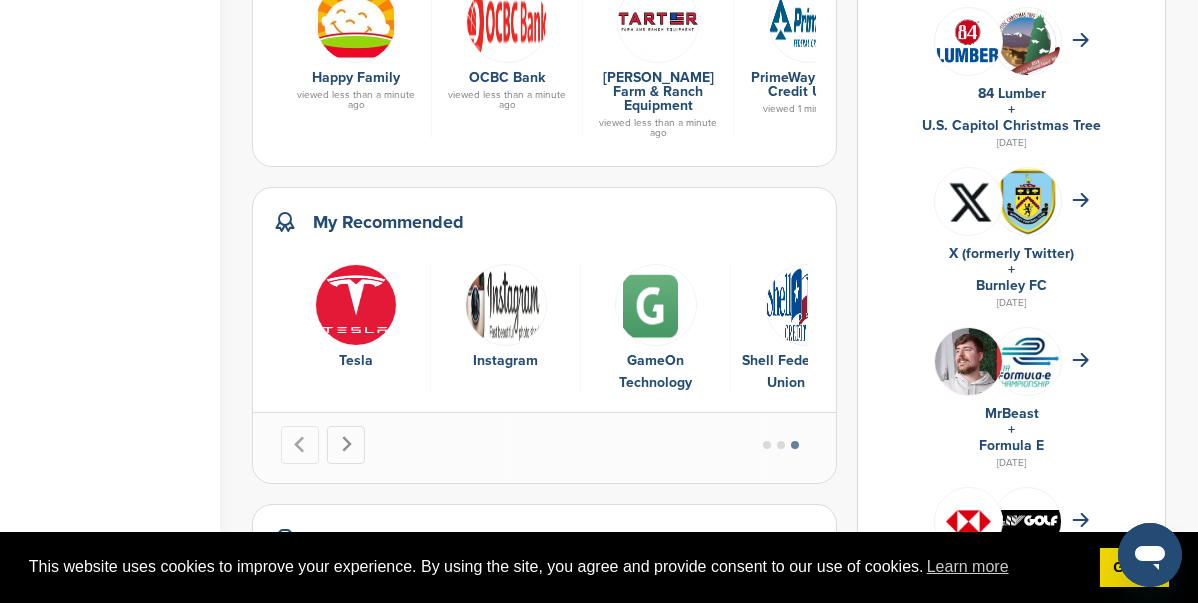 click 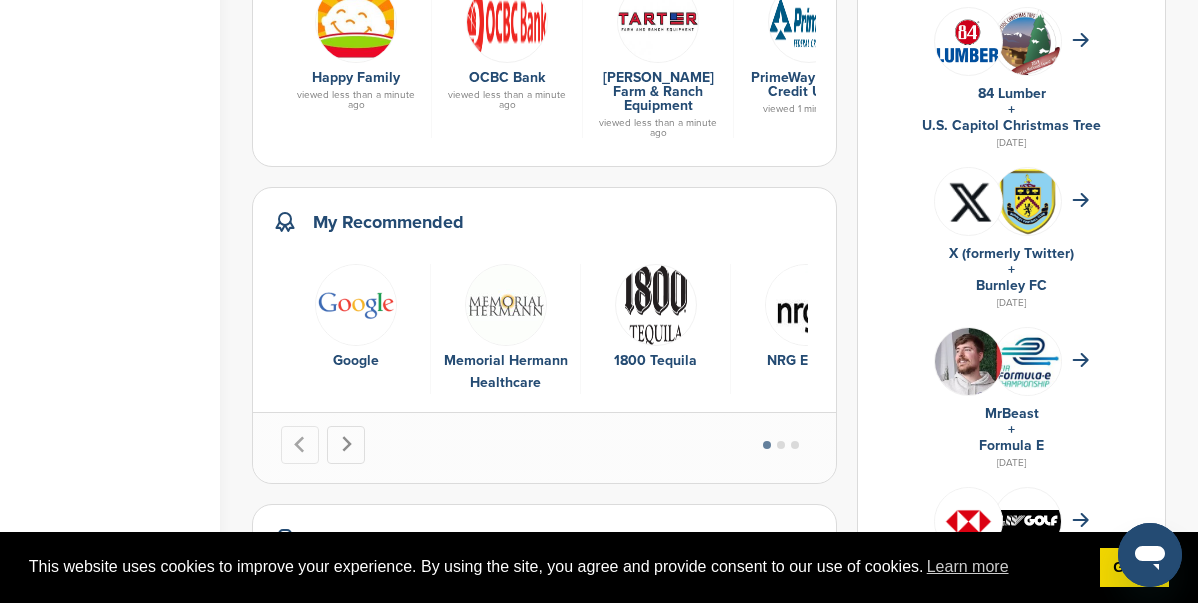 click 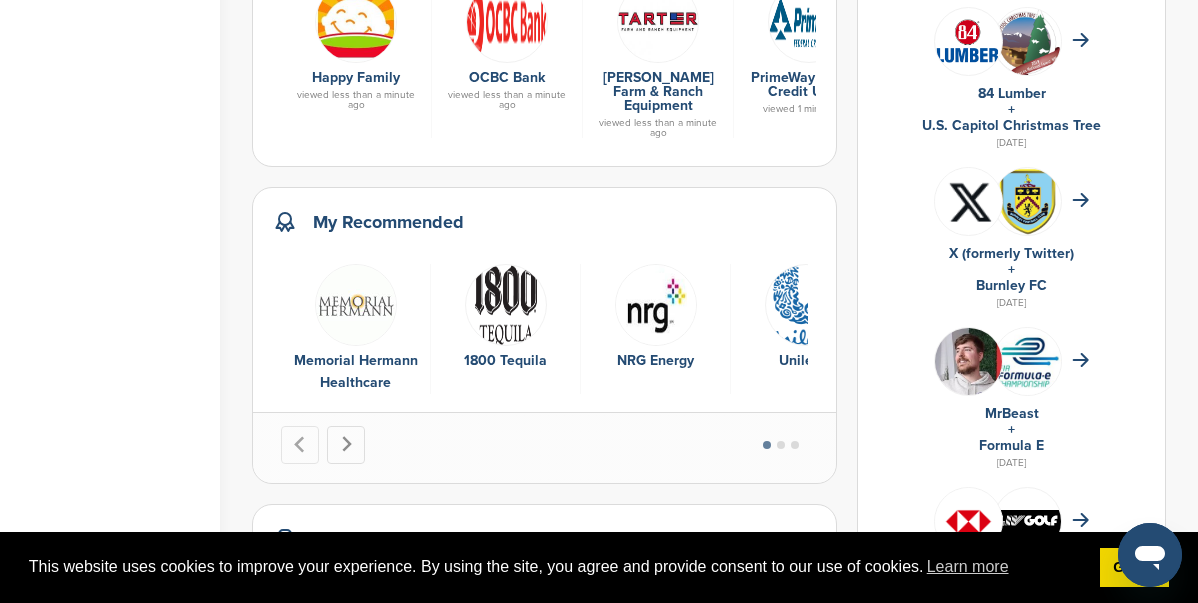 click 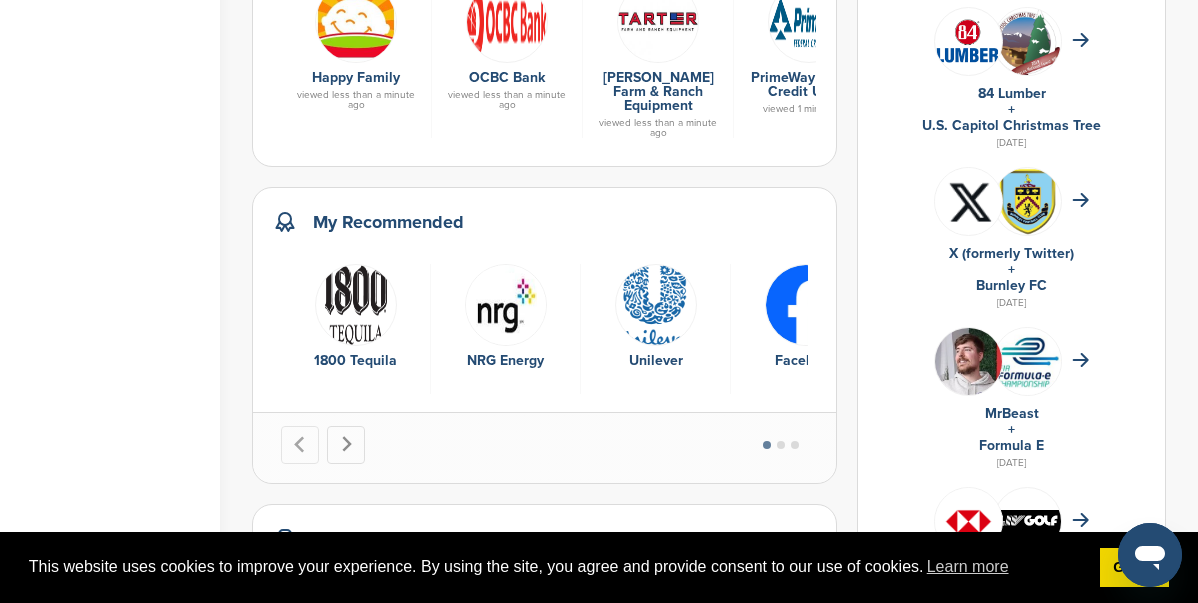 click 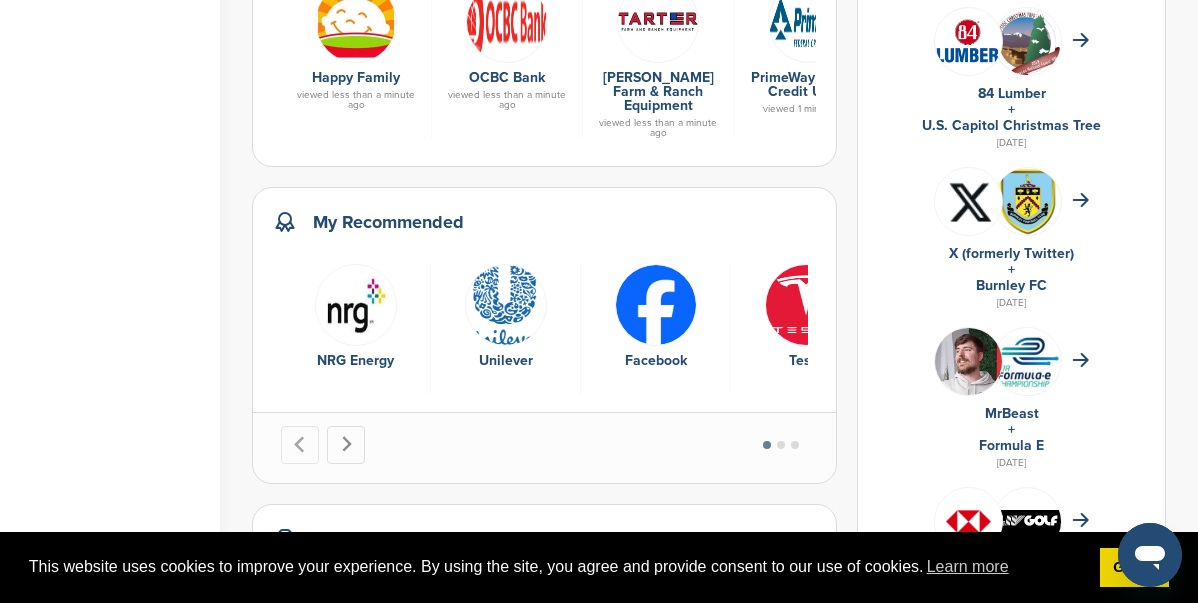 click 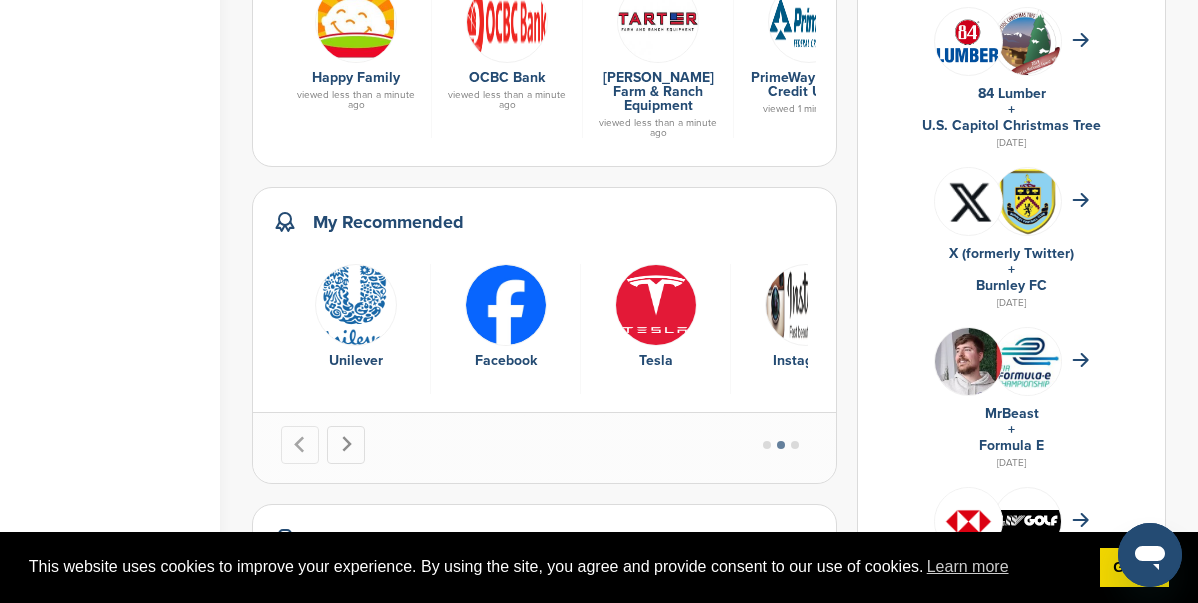 click 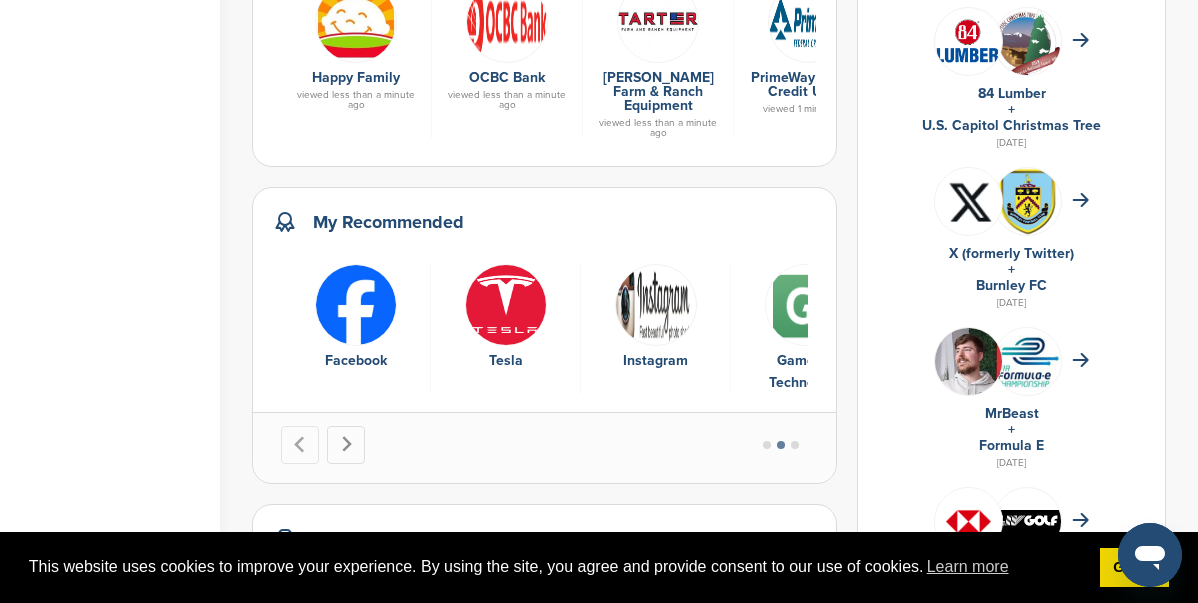 click 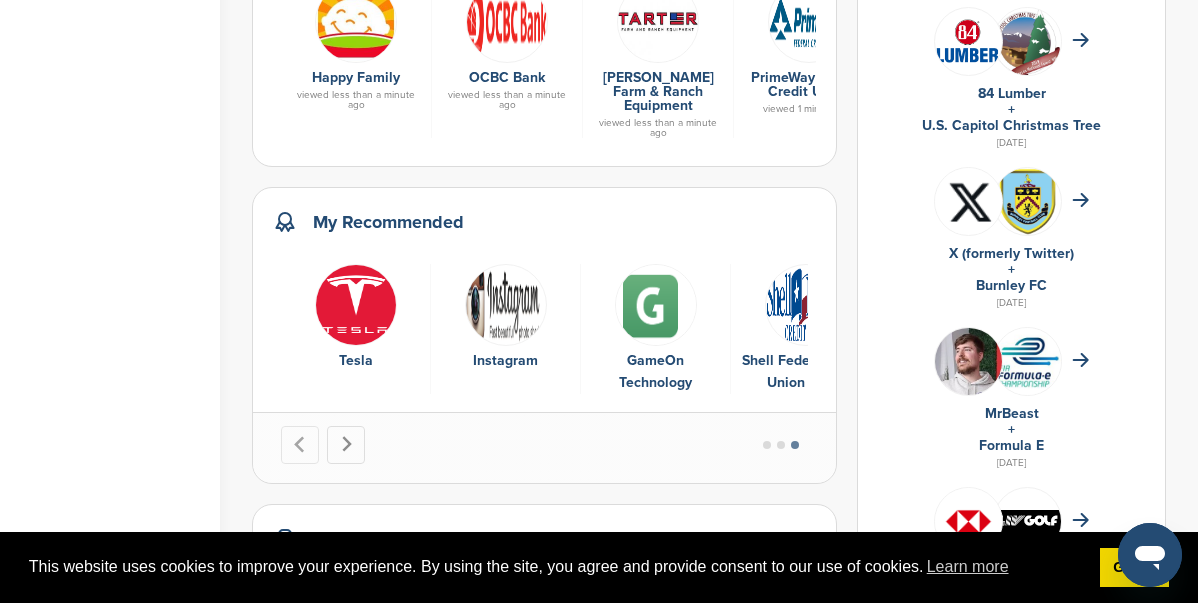 click 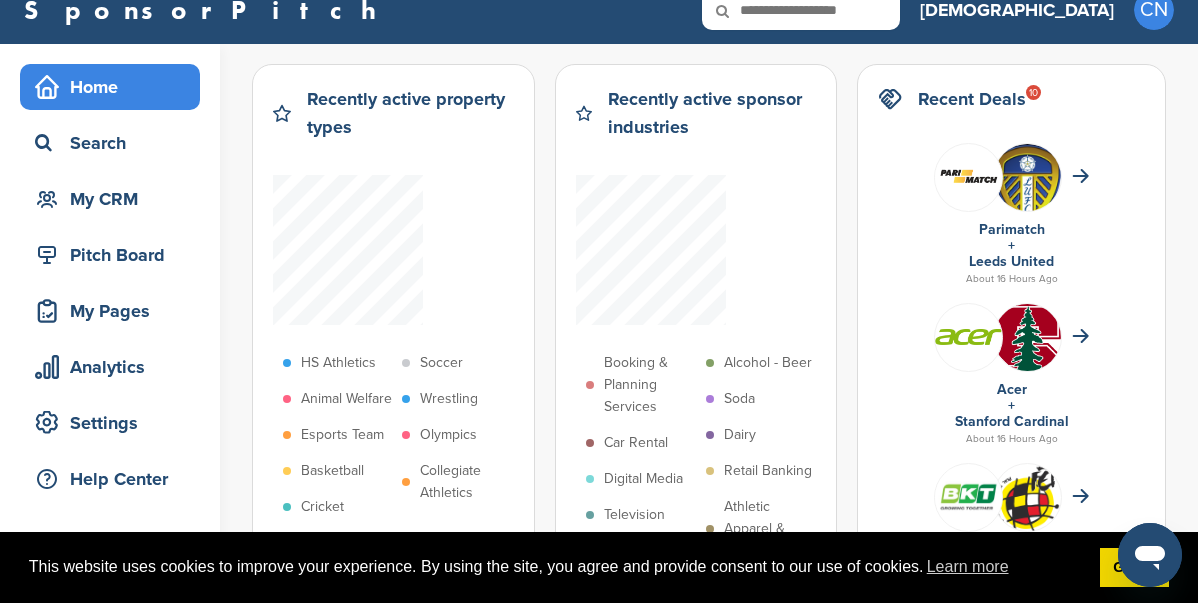 scroll, scrollTop: 0, scrollLeft: 0, axis: both 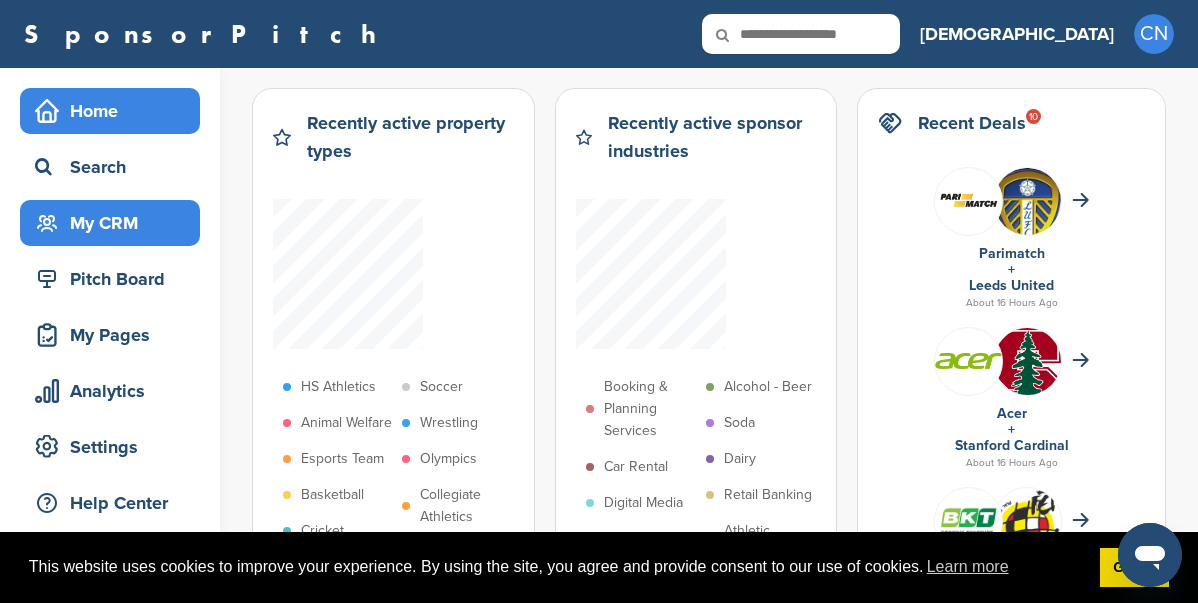 click on "My CRM" at bounding box center (115, 223) 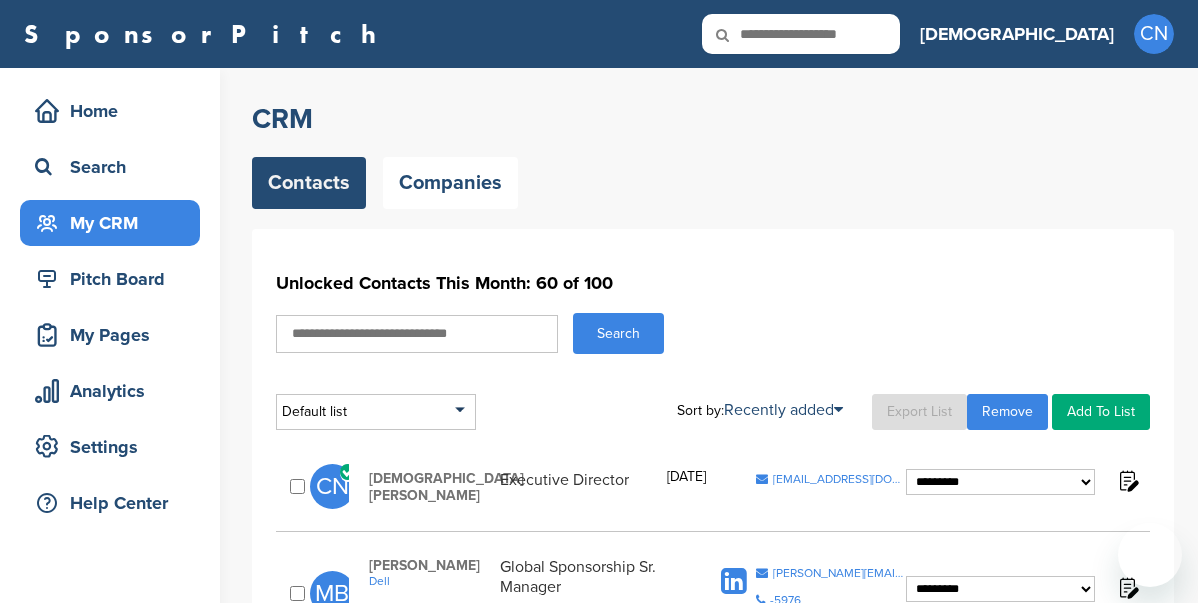 scroll, scrollTop: 0, scrollLeft: 0, axis: both 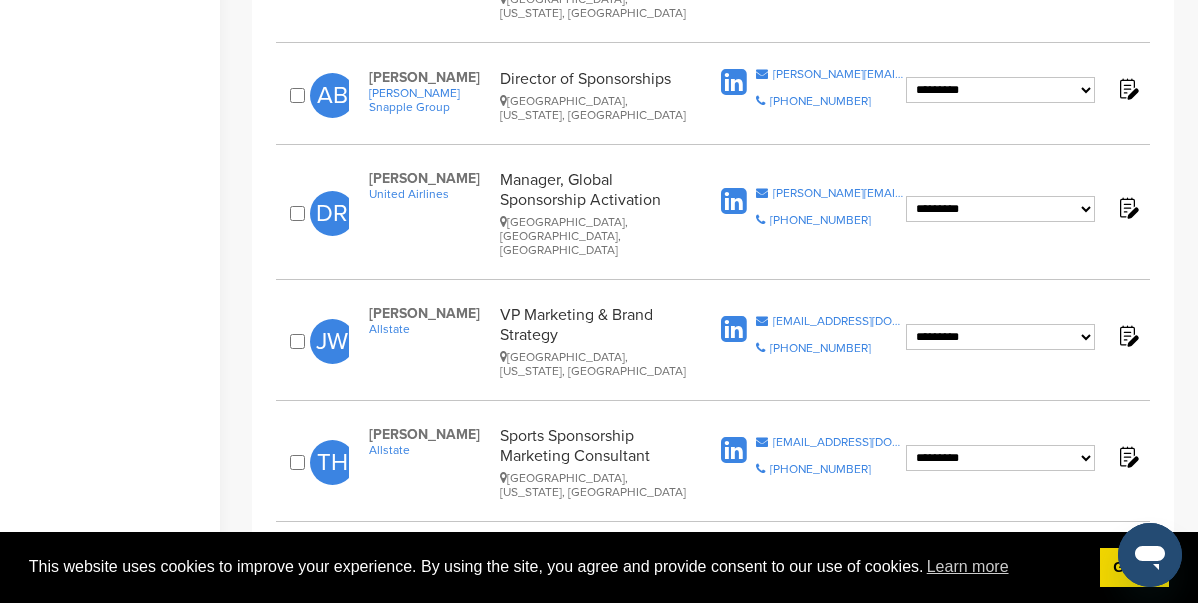 click at bounding box center [1127, 456] 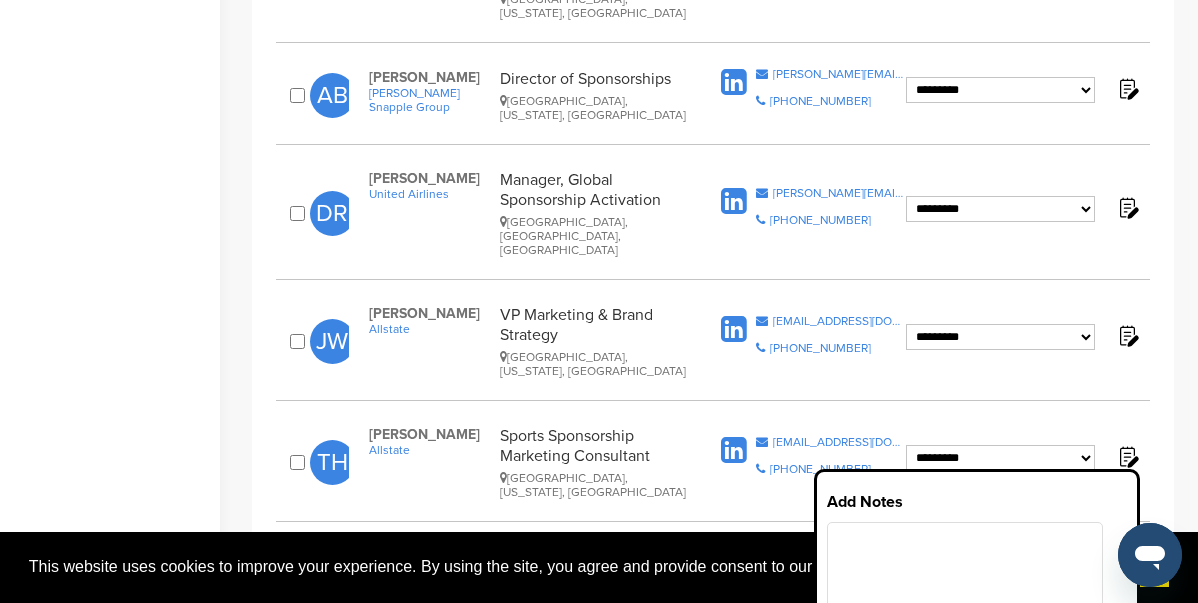click on "**********" at bounding box center [713, -109] 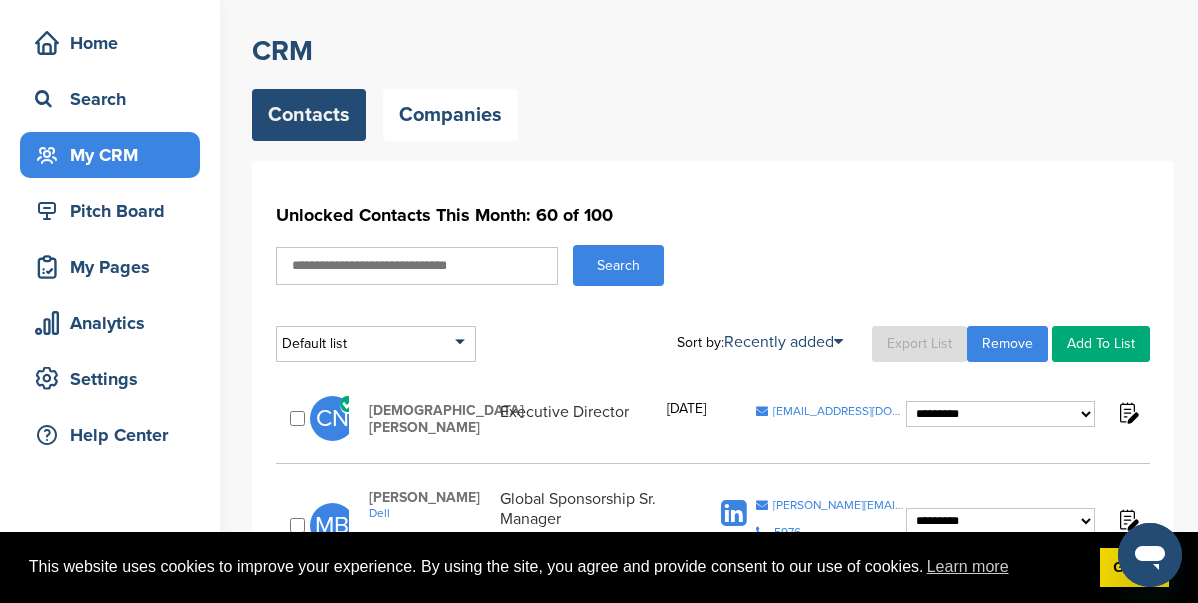 scroll, scrollTop: 0, scrollLeft: 0, axis: both 